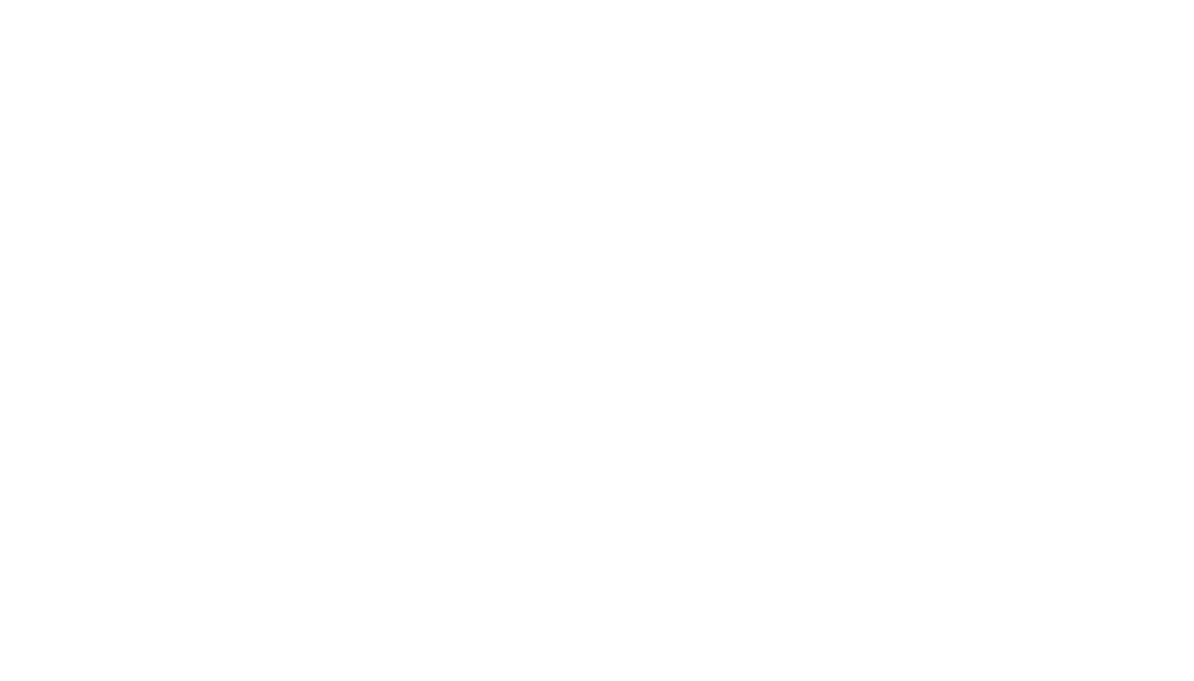 scroll, scrollTop: 0, scrollLeft: 0, axis: both 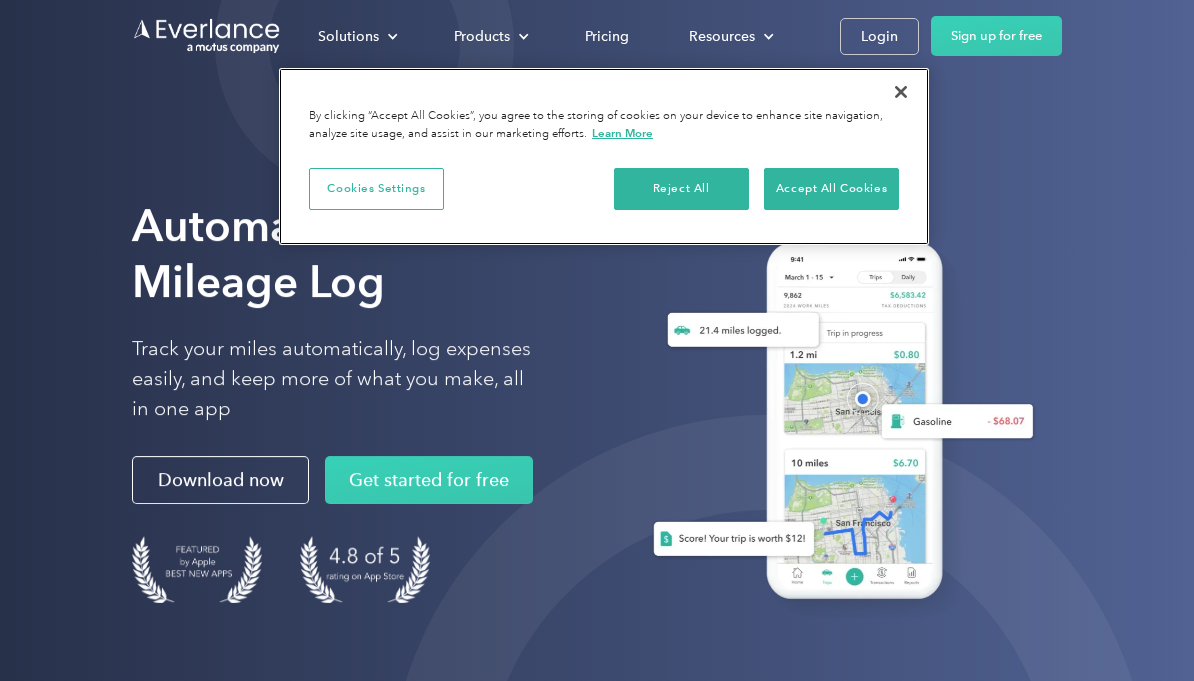 click on "Reject All" at bounding box center (681, 189) 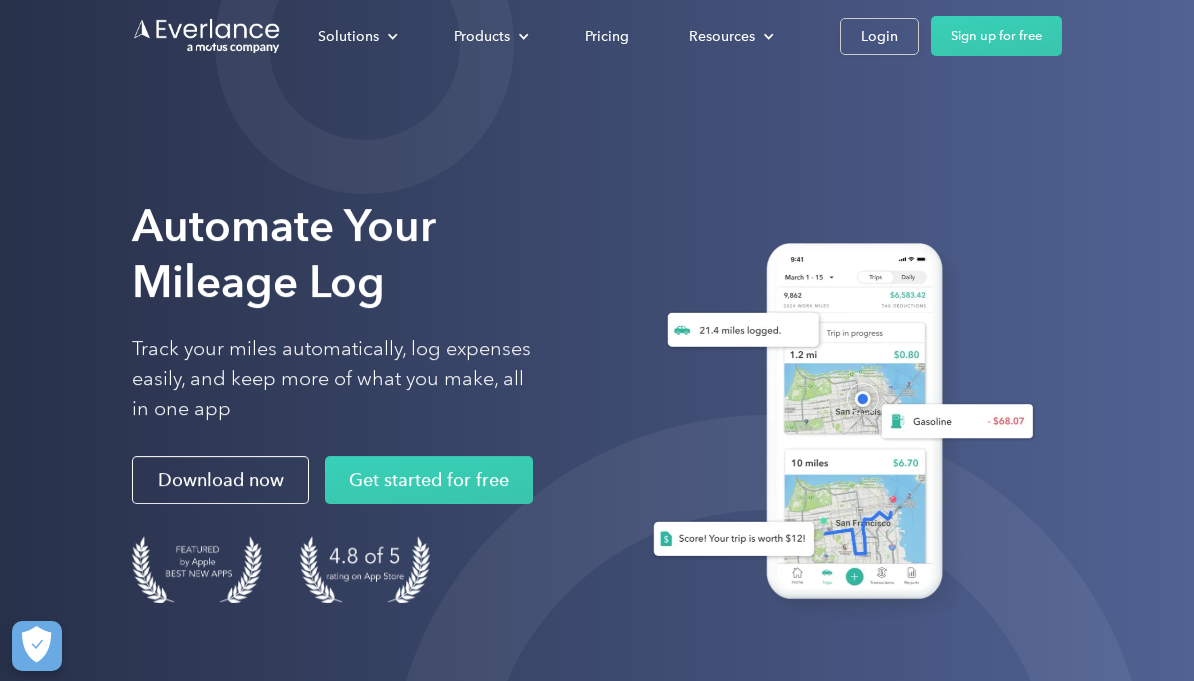 scroll, scrollTop: 0, scrollLeft: 0, axis: both 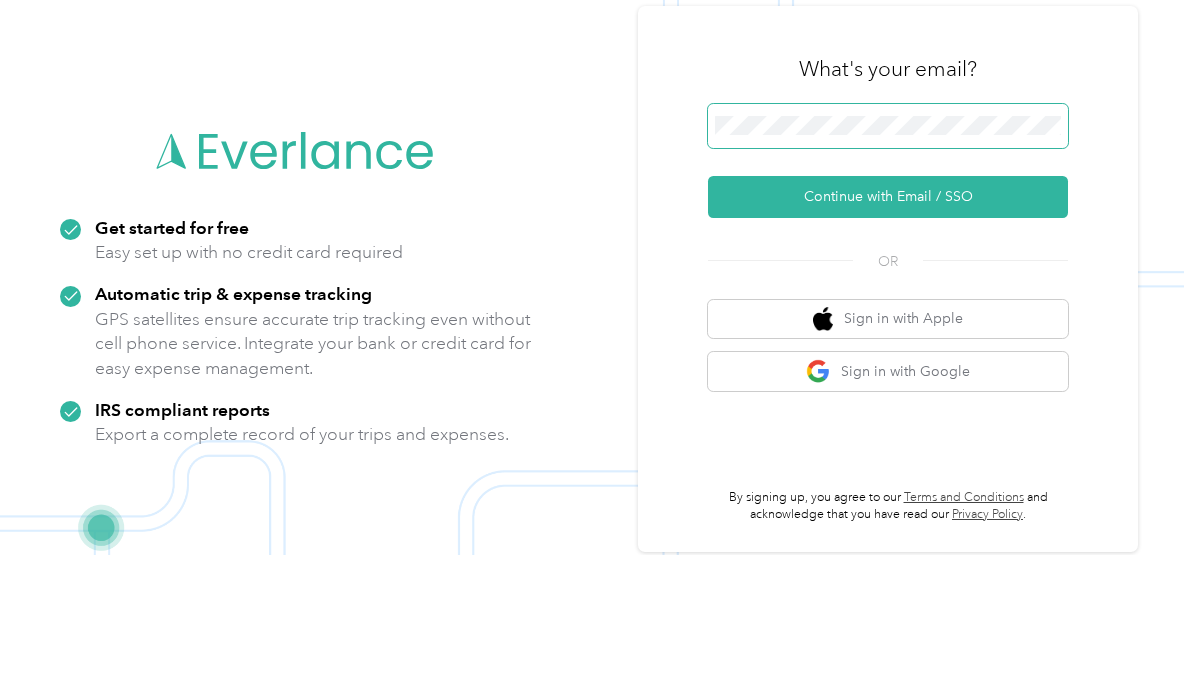 click on "Continue with Email / SSO" at bounding box center [888, 323] 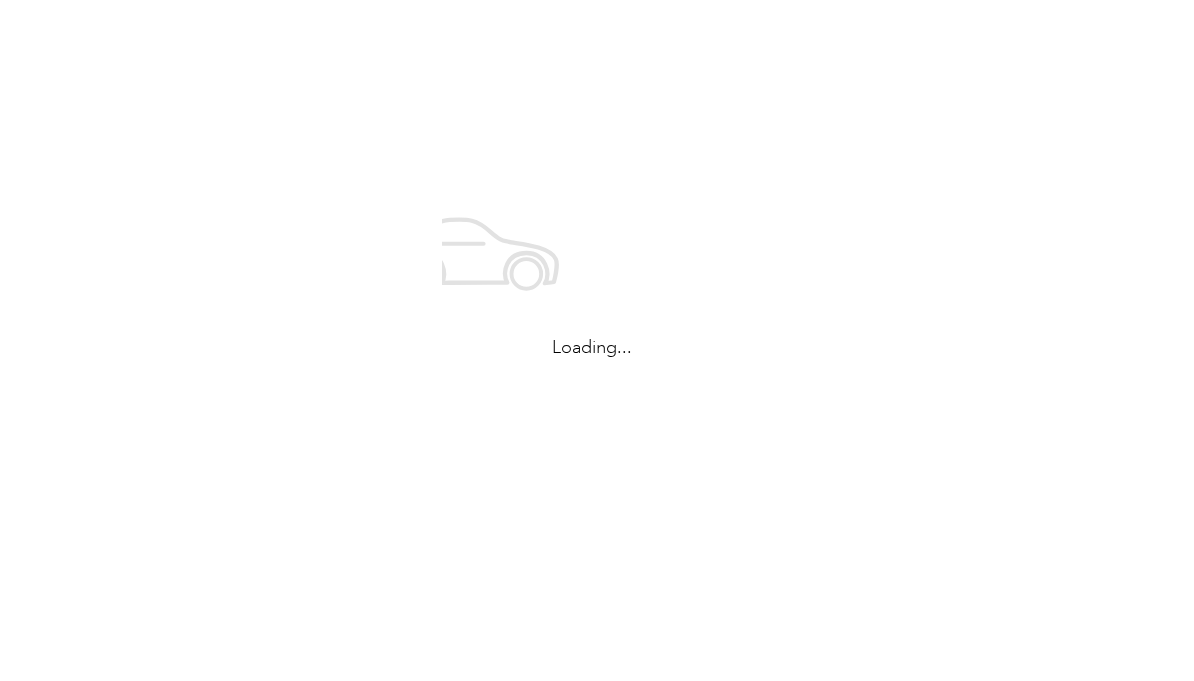 scroll, scrollTop: 0, scrollLeft: 0, axis: both 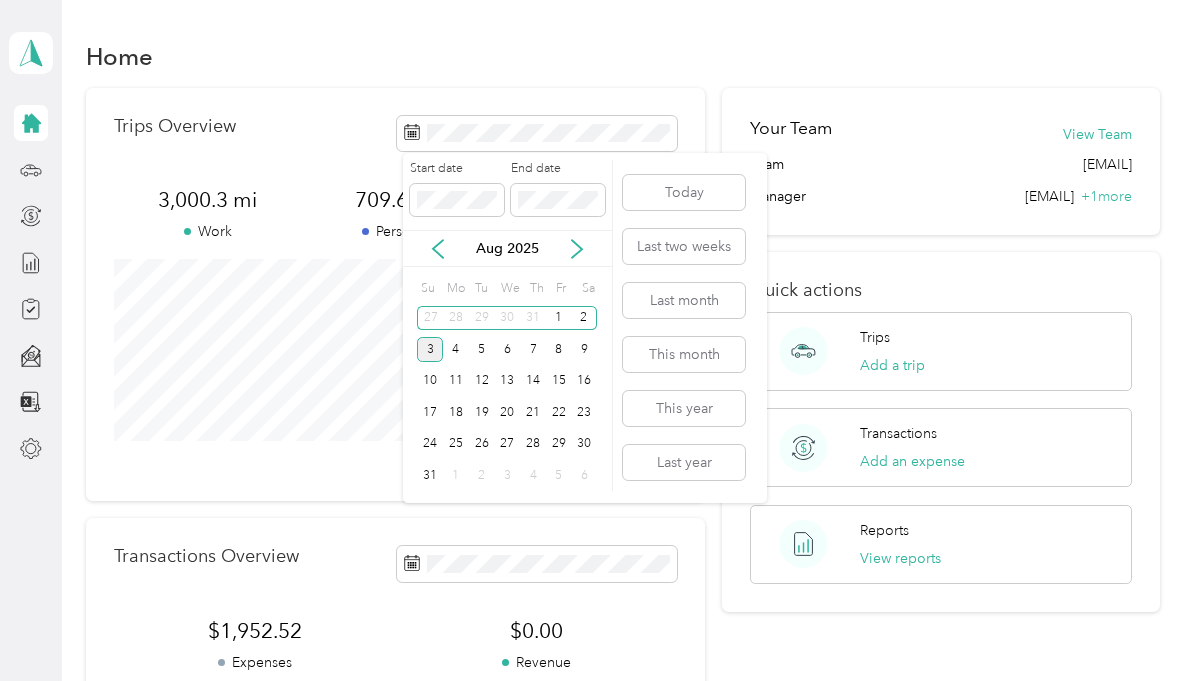 click on "Aug 2025" at bounding box center (507, 248) 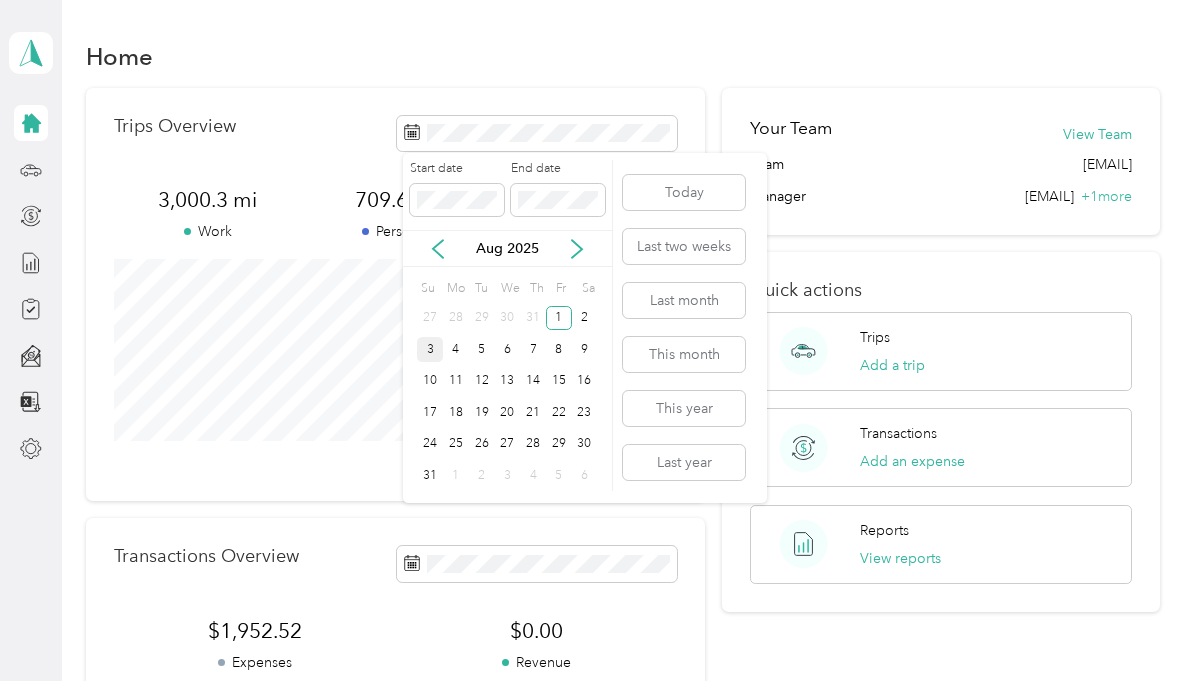 click on "29" at bounding box center (559, 444) 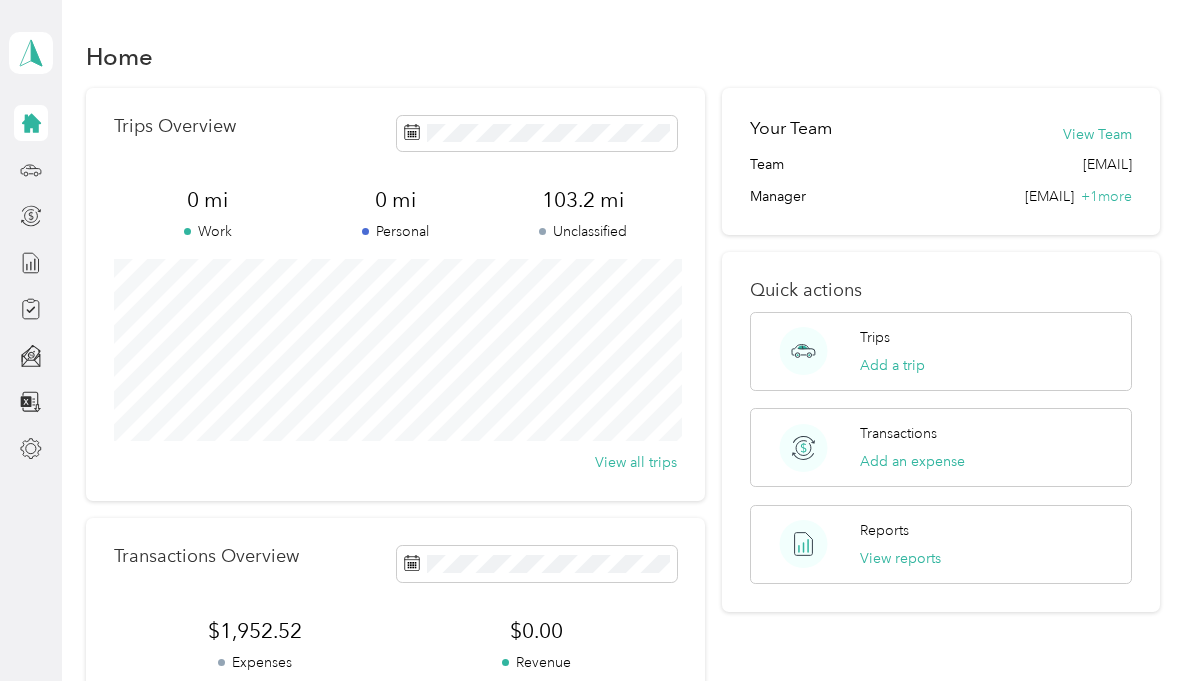 click on "Trips Add a trip" at bounding box center [940, 351] 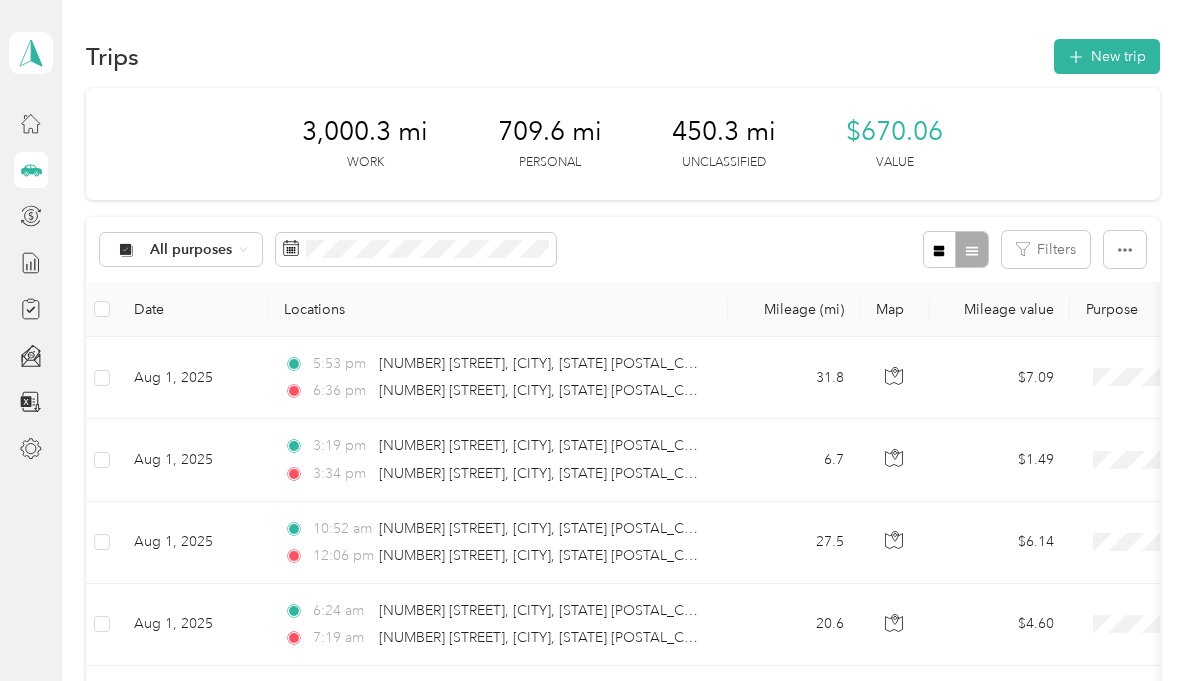 click on "All purposes" at bounding box center [191, 250] 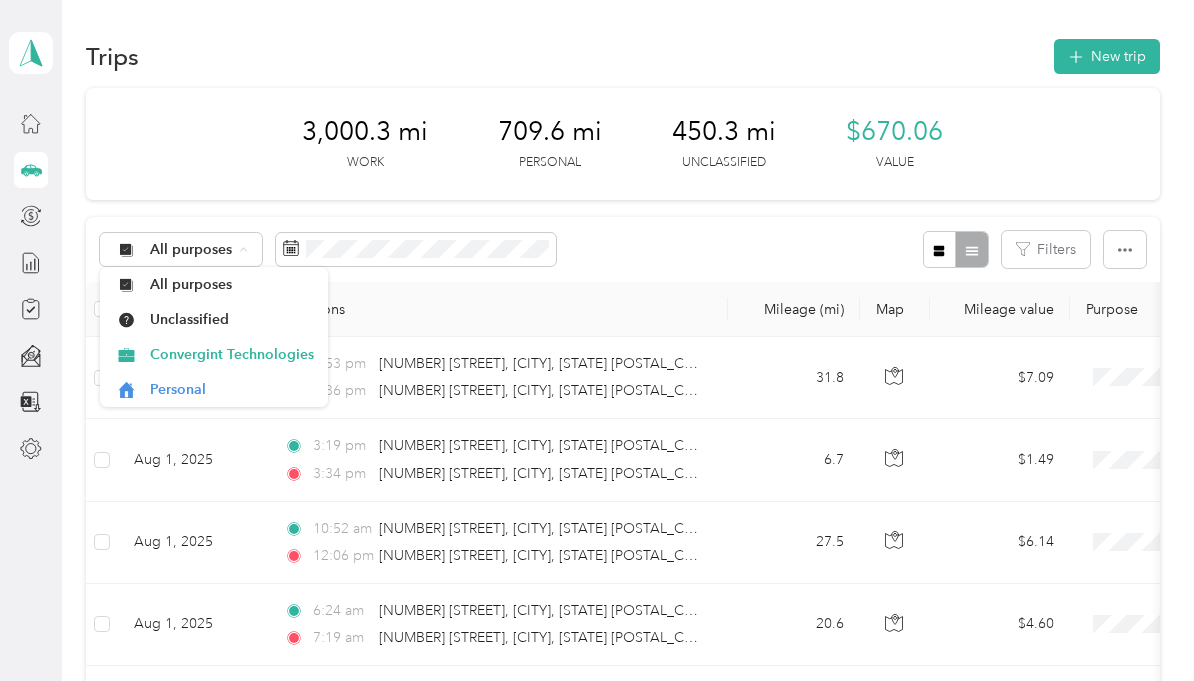click on "Unclassified" at bounding box center (232, 319) 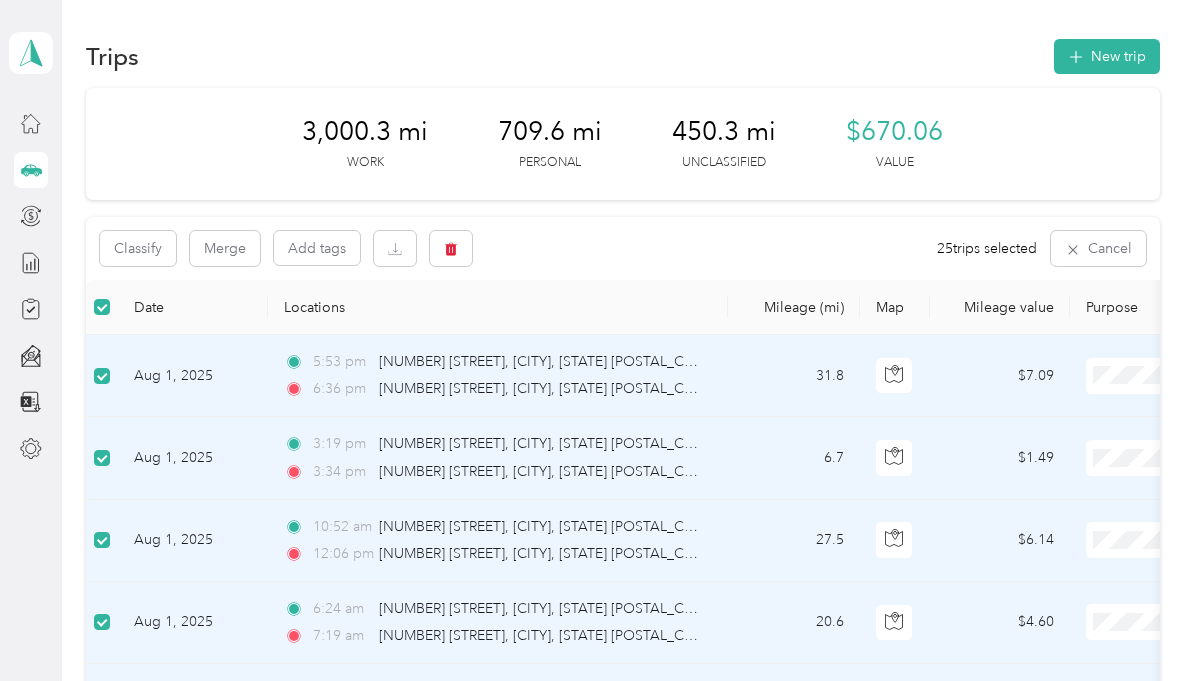 click on "Classify" at bounding box center (138, 248) 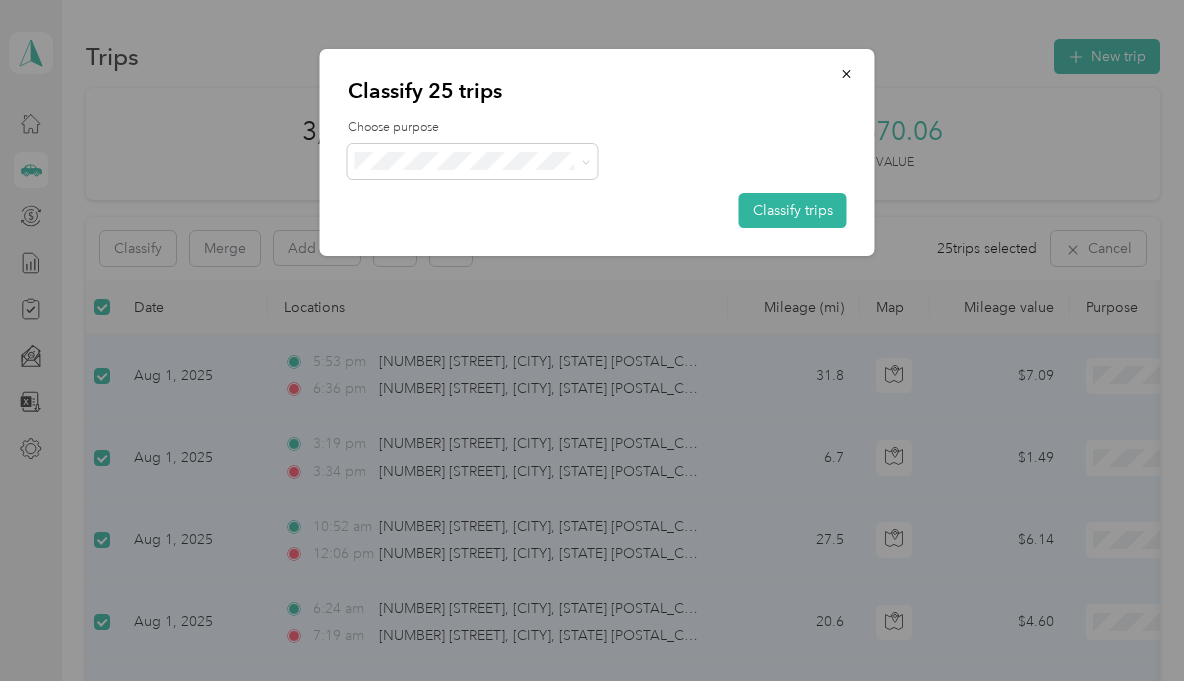 click at bounding box center (473, 161) 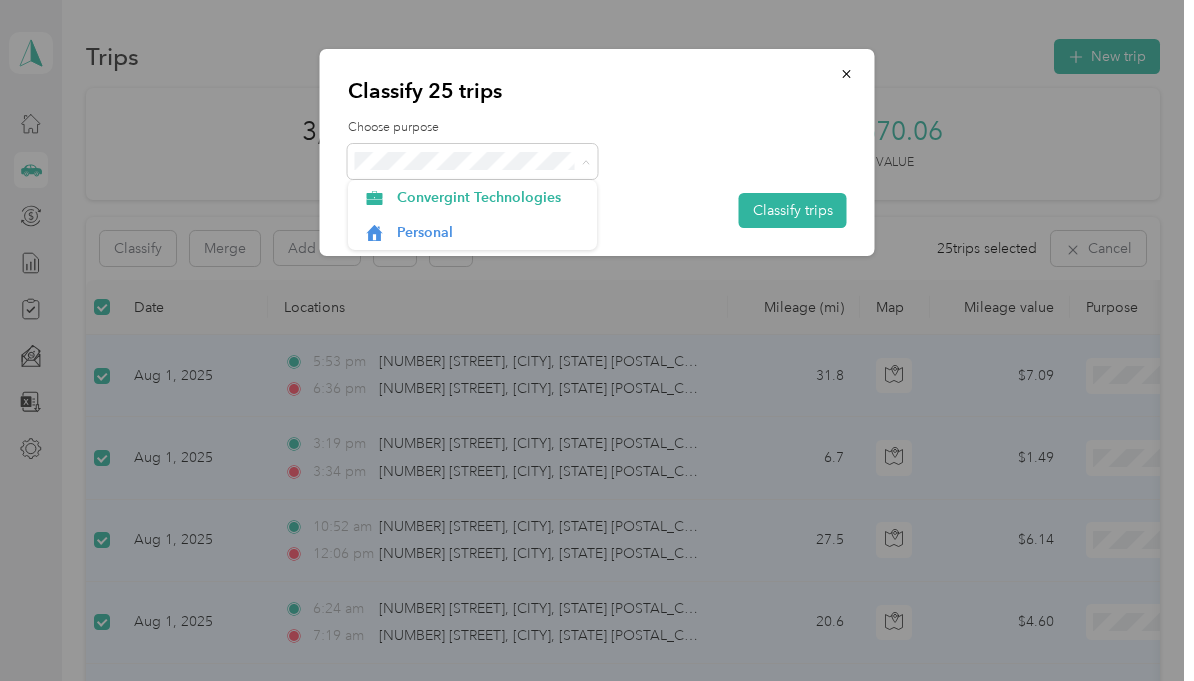 click on "Convergint Technologies" at bounding box center (490, 197) 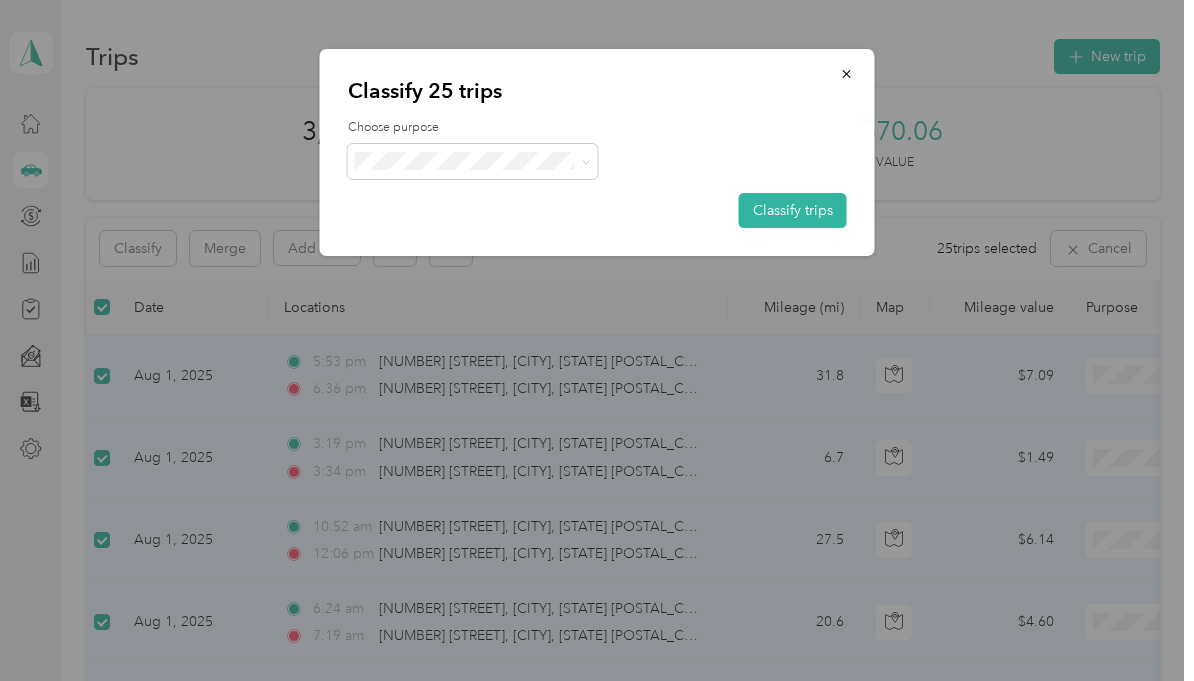click on "Classify trips" at bounding box center [793, 210] 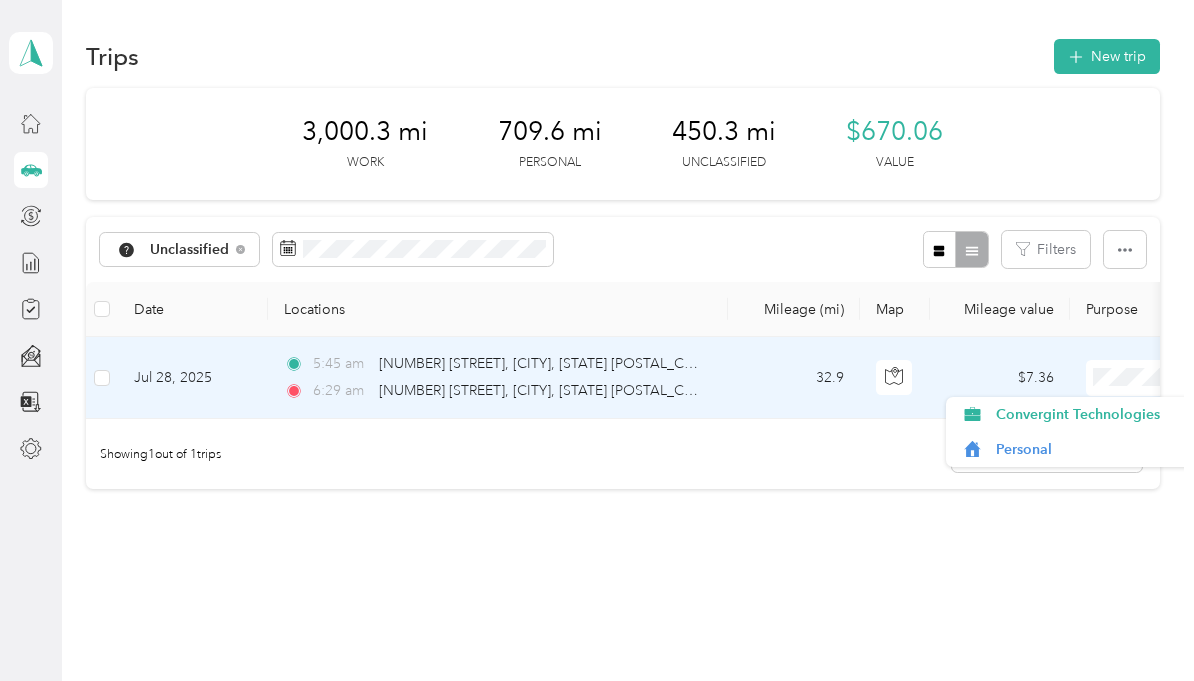 click on "Convergint Technologies" at bounding box center (1088, 414) 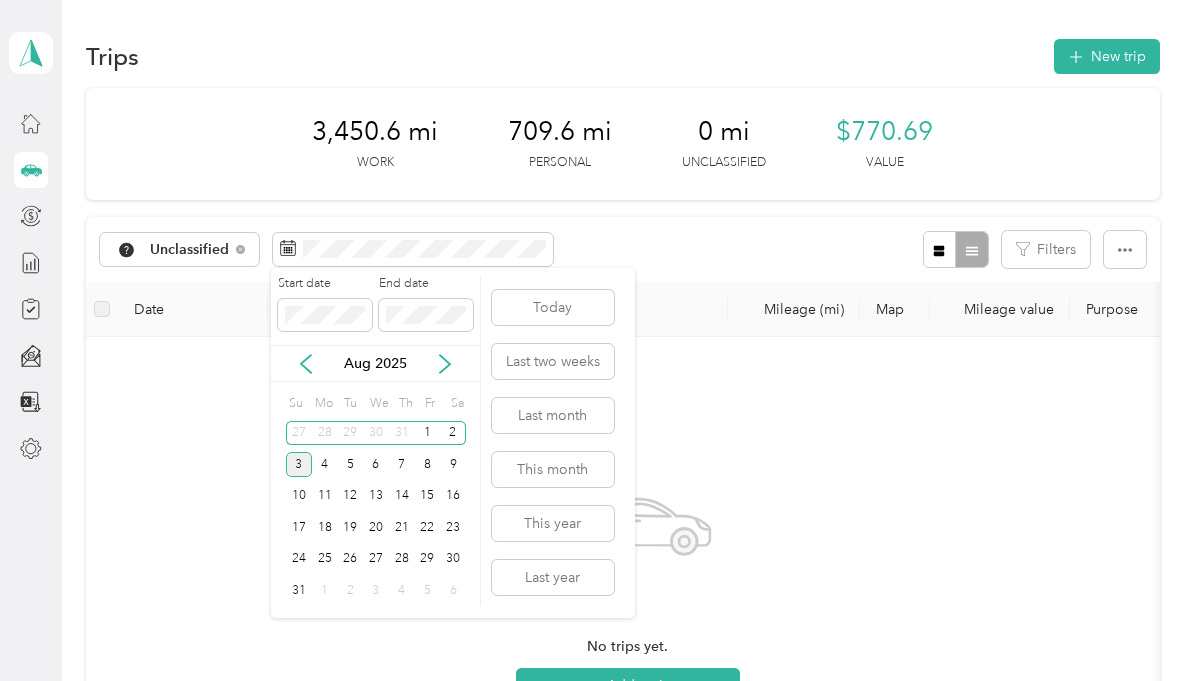 click on "Last month" at bounding box center (553, 415) 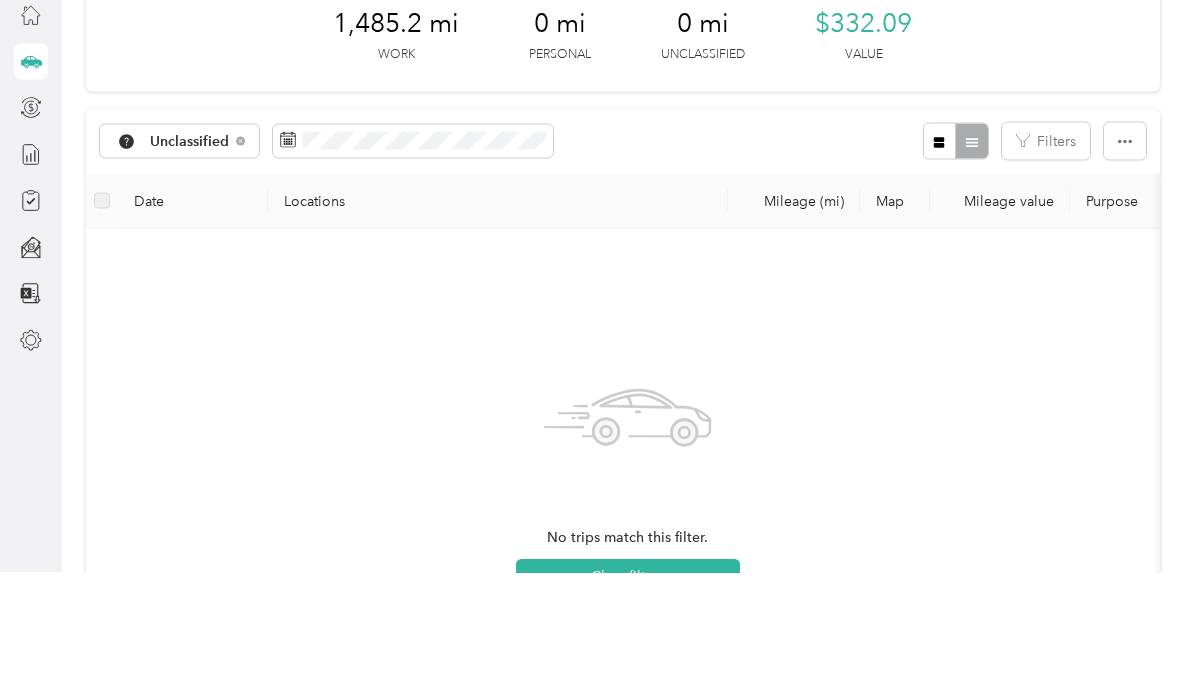 click on "Locations" at bounding box center [498, 309] 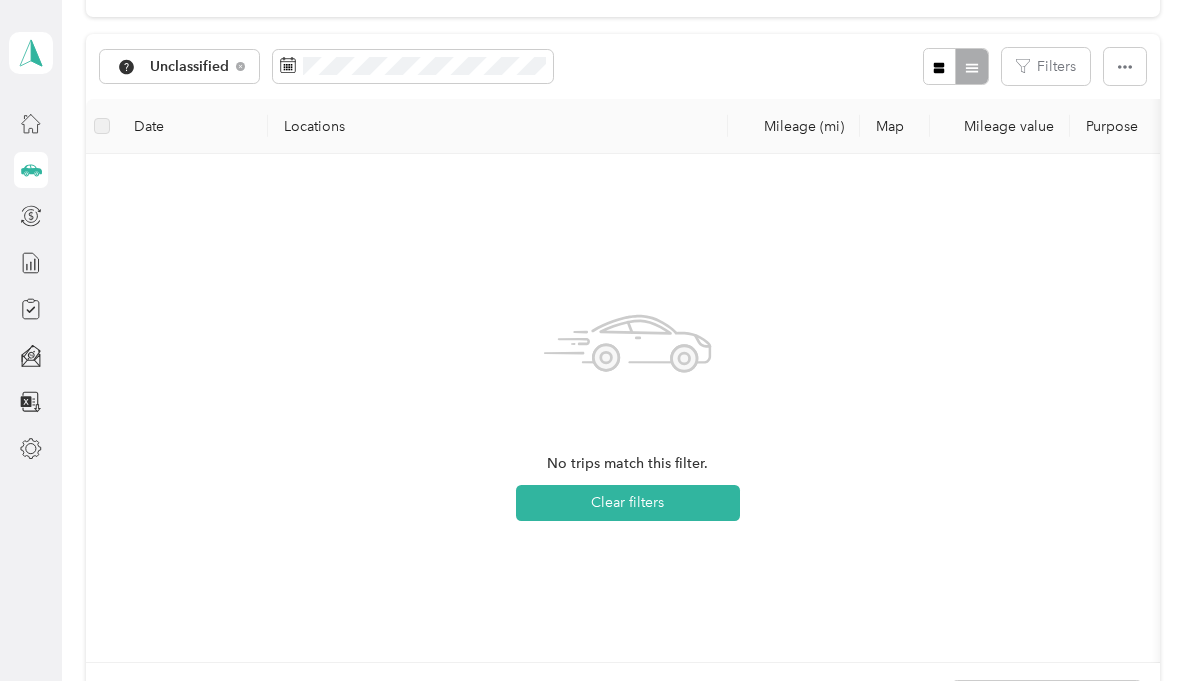 scroll, scrollTop: 161, scrollLeft: 0, axis: vertical 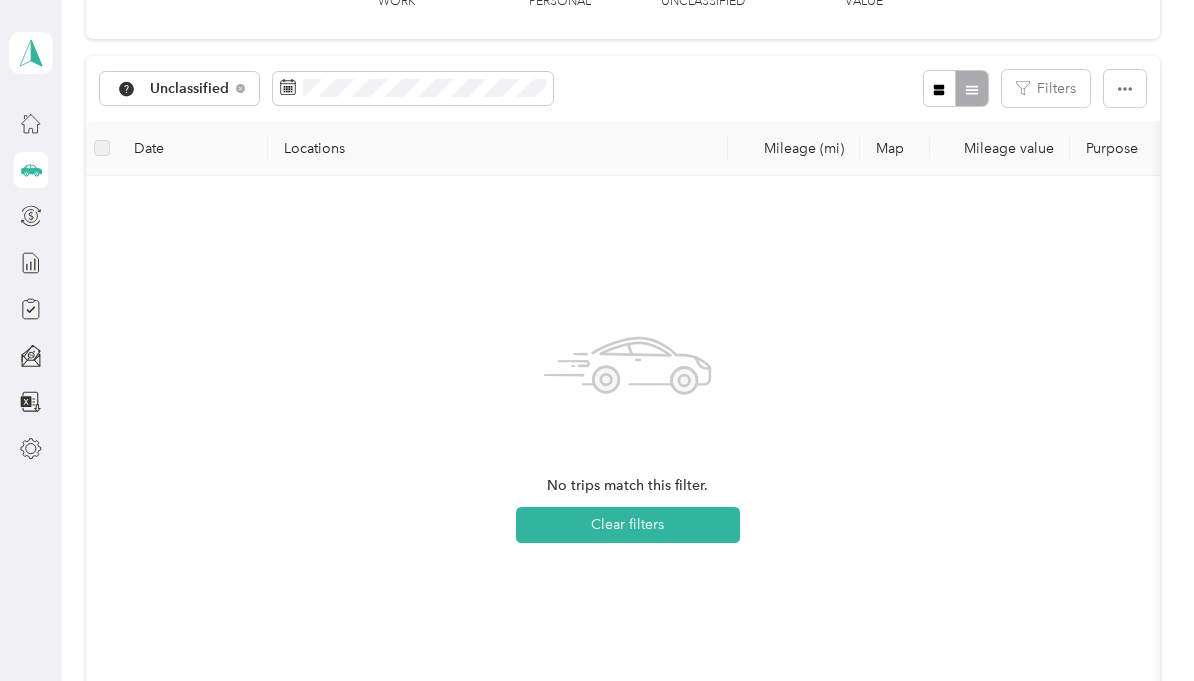 click on "No trips match this filter. Clear filters" at bounding box center (627, 430) 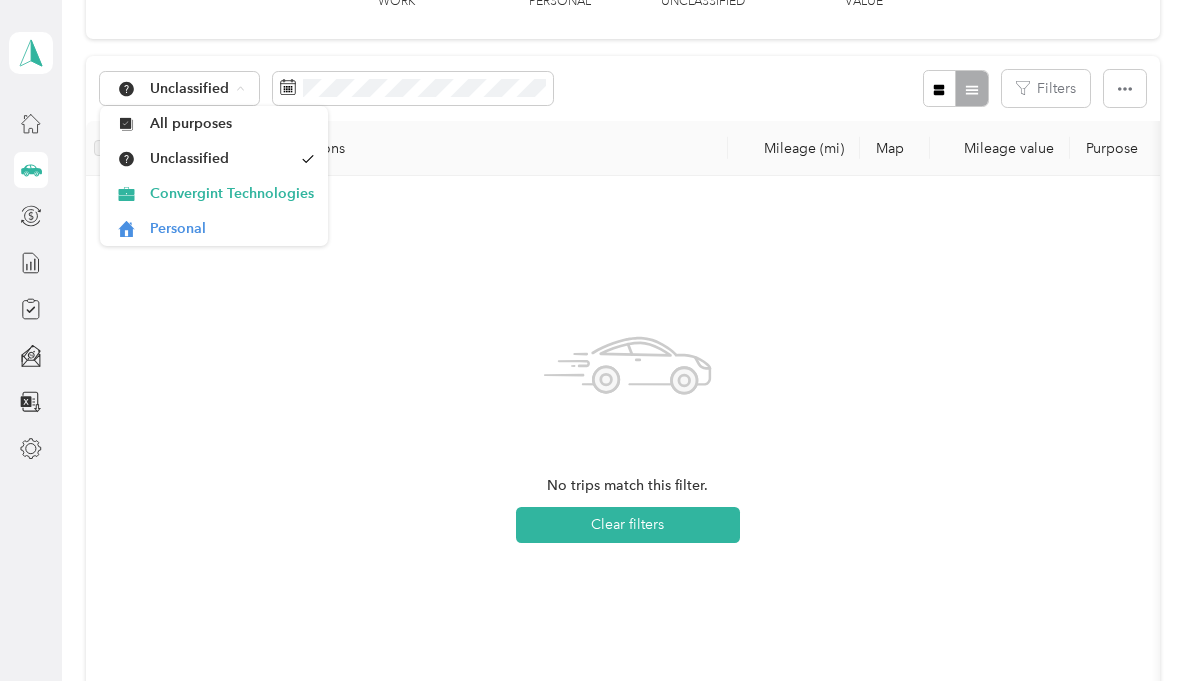 click on "Convergint Technologies" at bounding box center [232, 193] 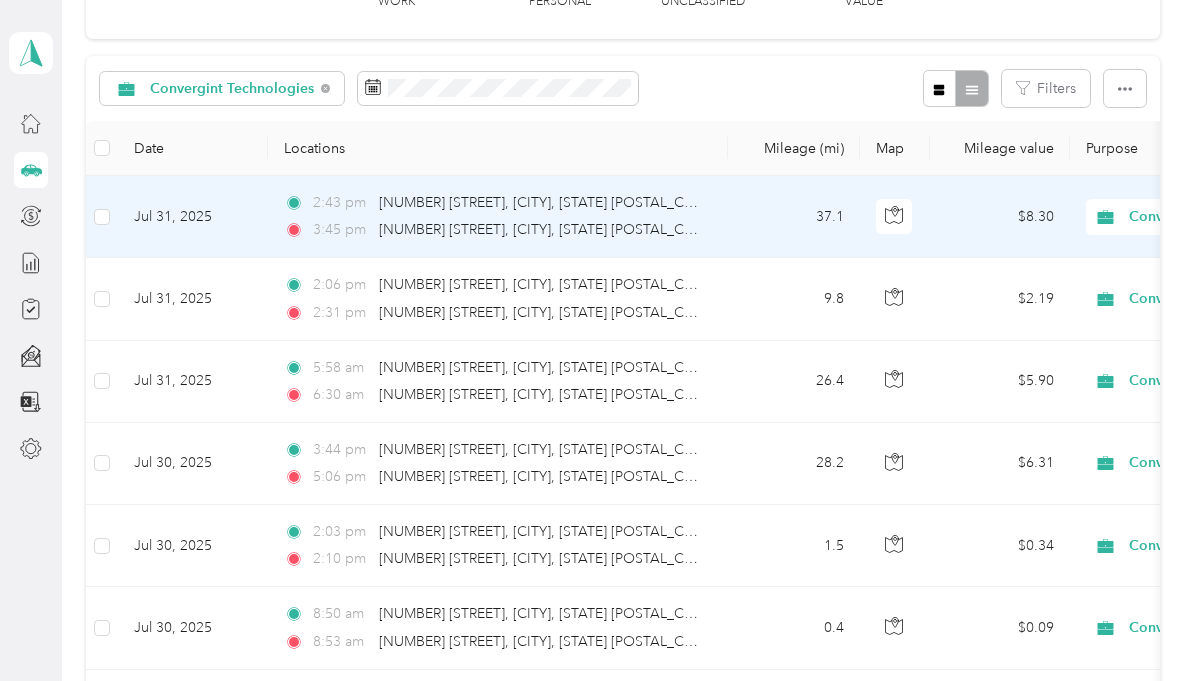 scroll, scrollTop: 0, scrollLeft: 0, axis: both 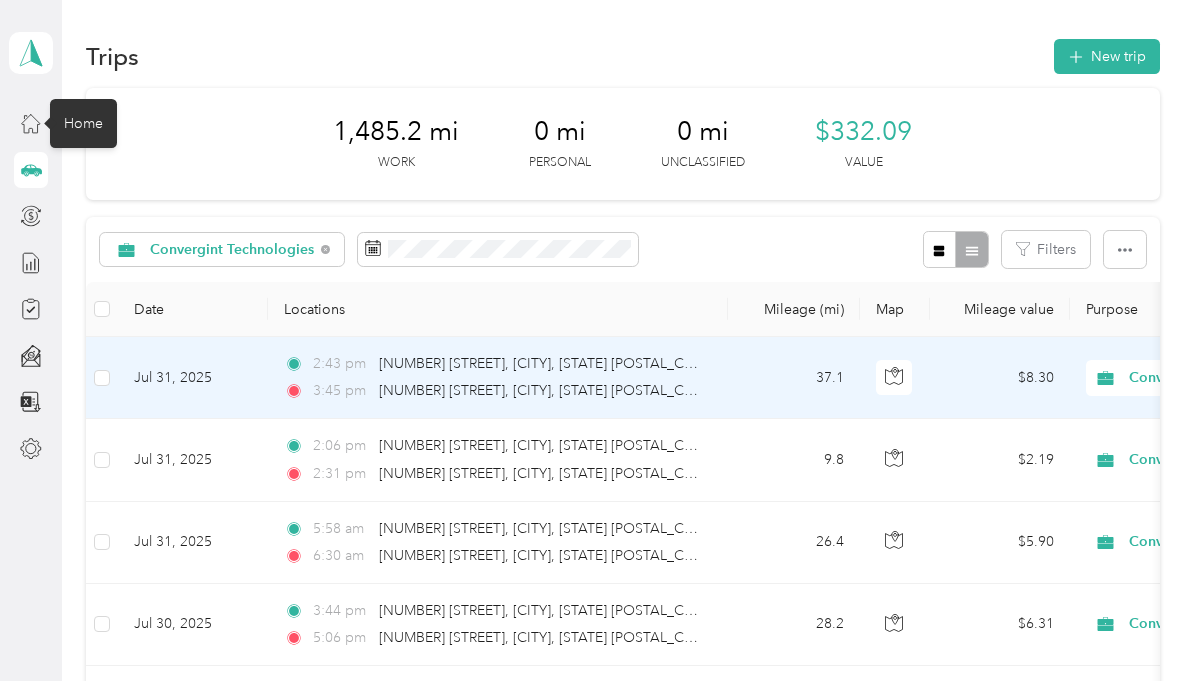 click 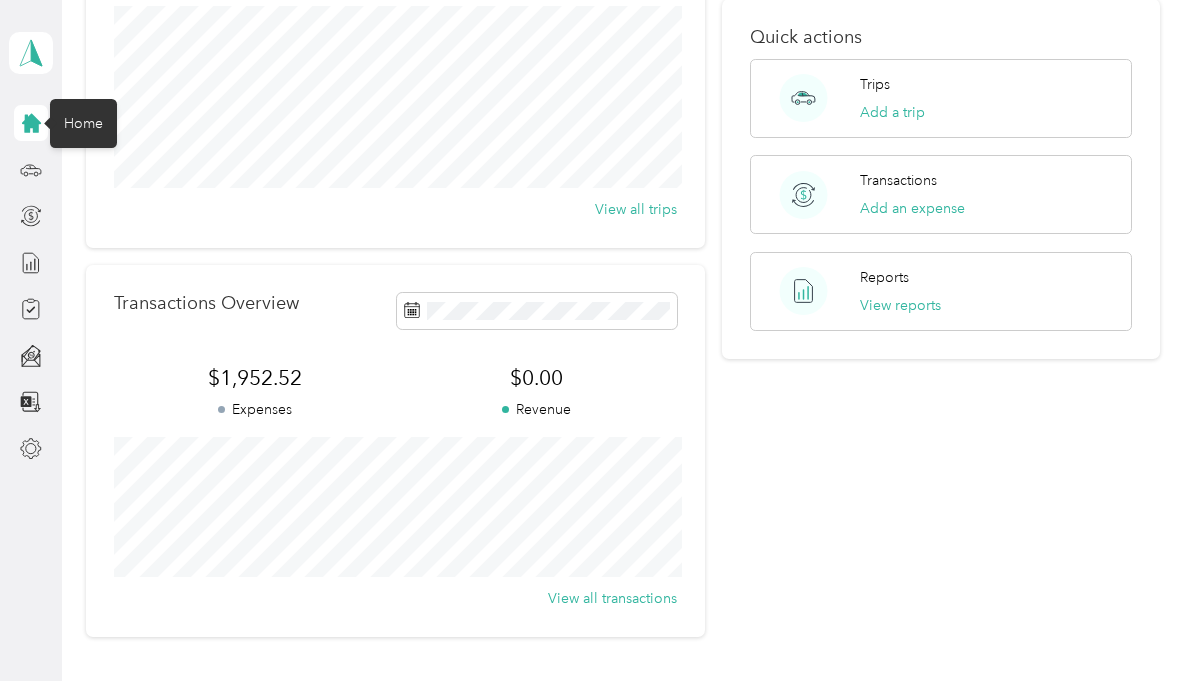 scroll, scrollTop: 283, scrollLeft: 0, axis: vertical 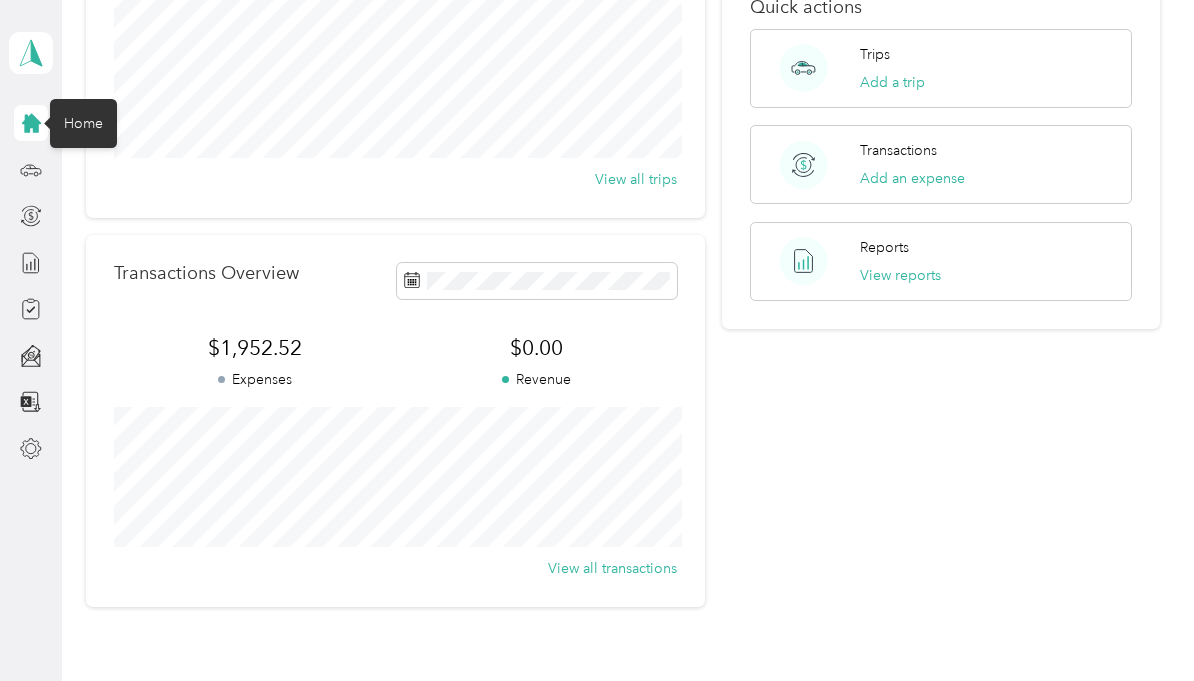 click on "Reports View reports" at bounding box center [940, 261] 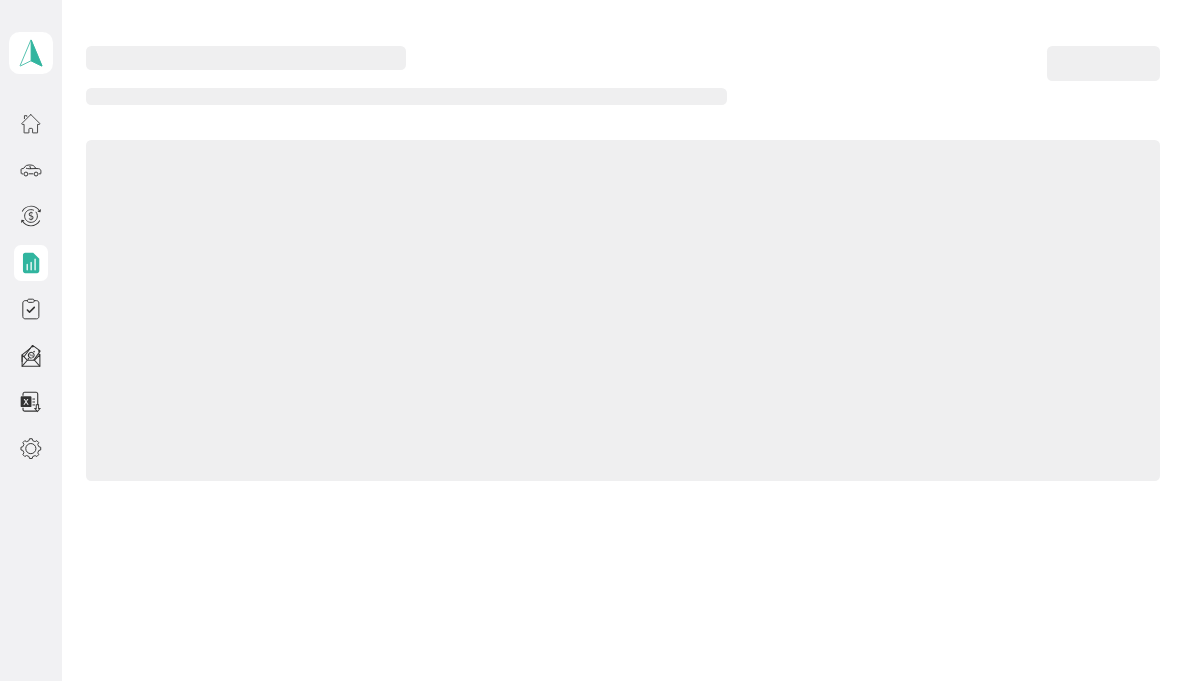 scroll, scrollTop: 0, scrollLeft: 0, axis: both 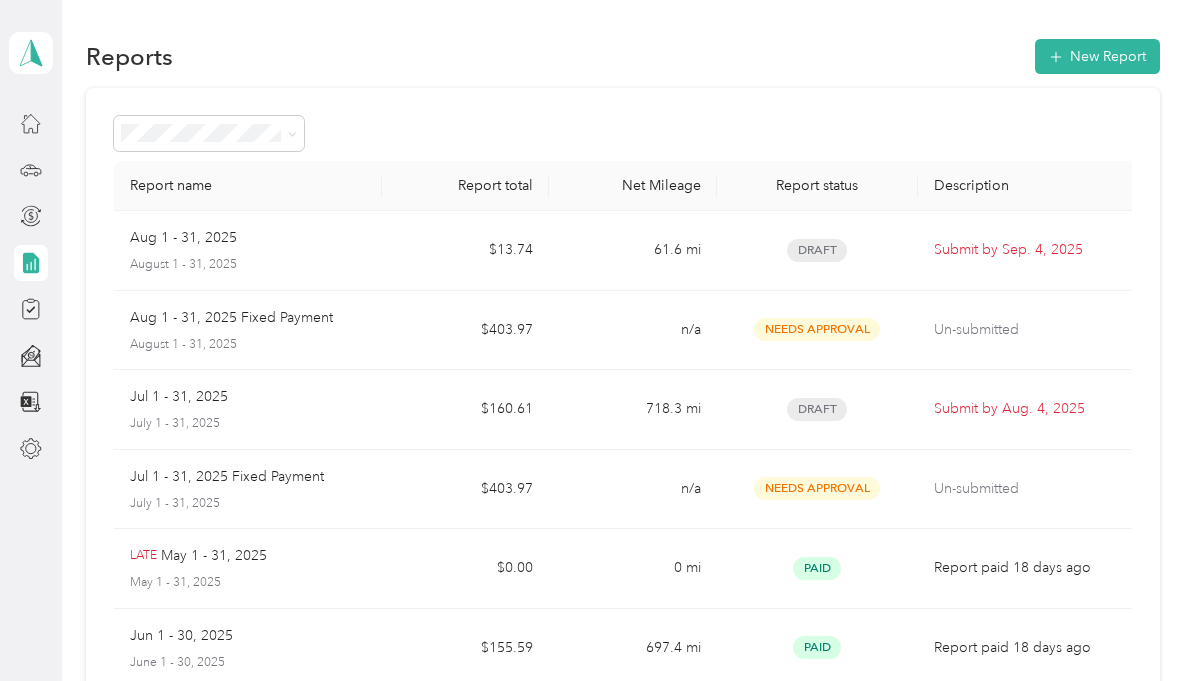 click on "Submit  by   Aug. 4, 2025" at bounding box center [1029, 409] 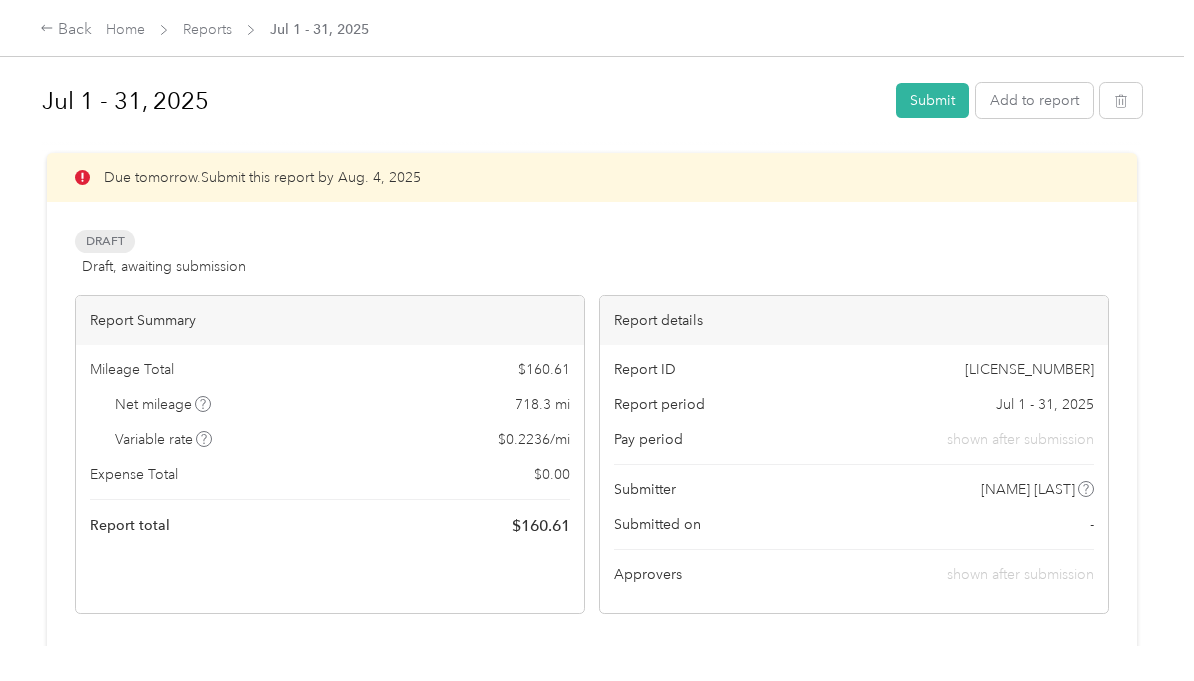scroll, scrollTop: 0, scrollLeft: 0, axis: both 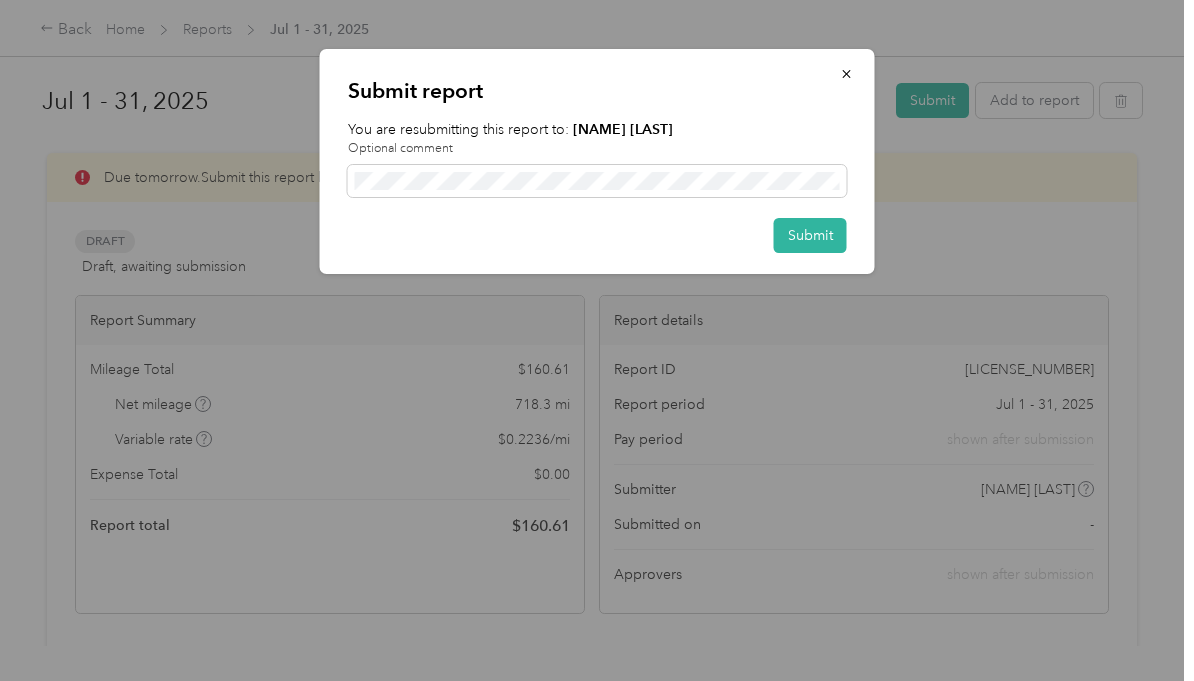 click on "Submit" at bounding box center (810, 235) 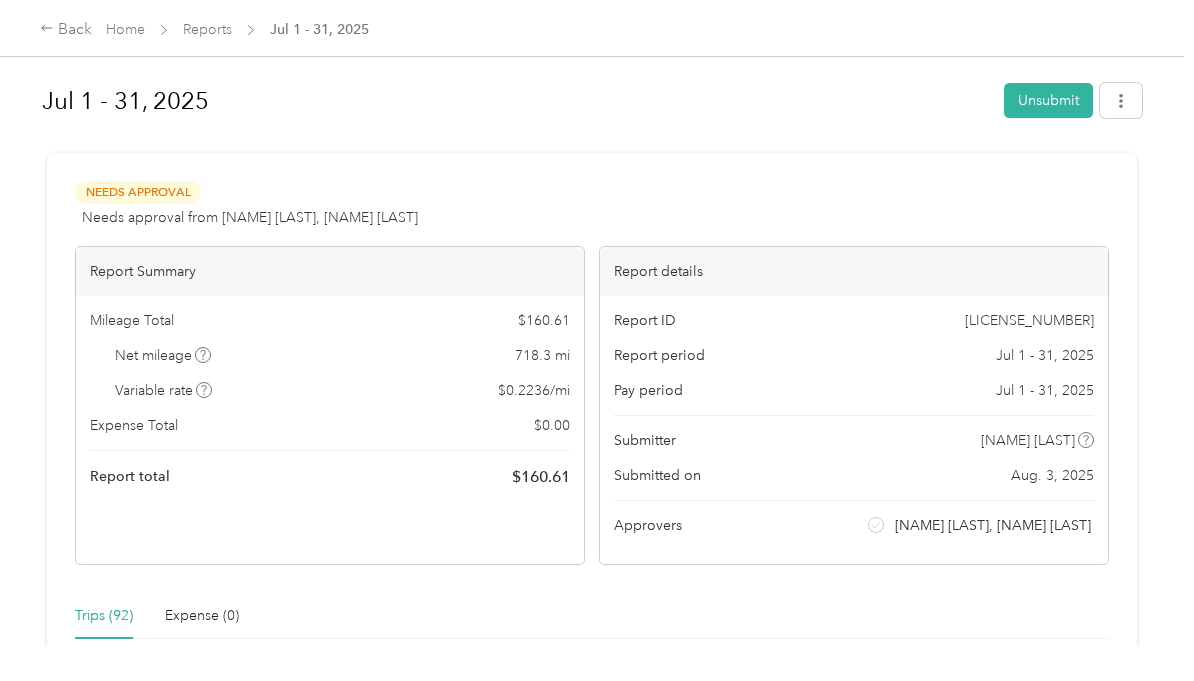 click on "Reports" at bounding box center (207, 29) 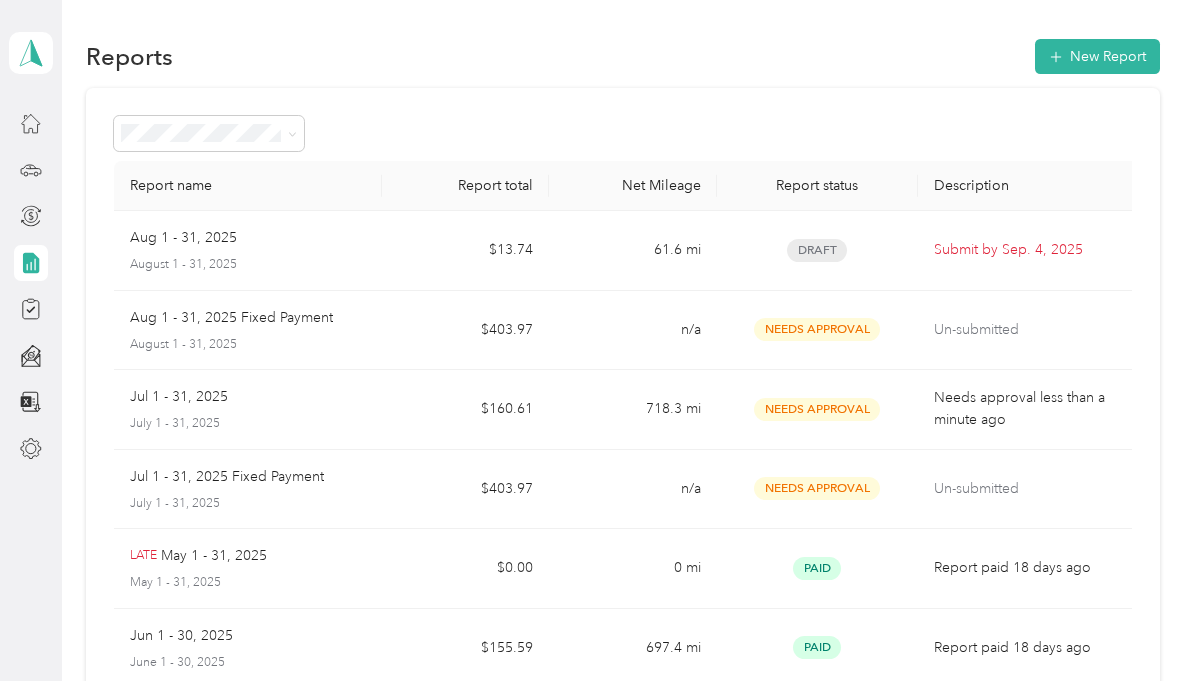 click on "July 1 - 31, 2025" at bounding box center (248, 504) 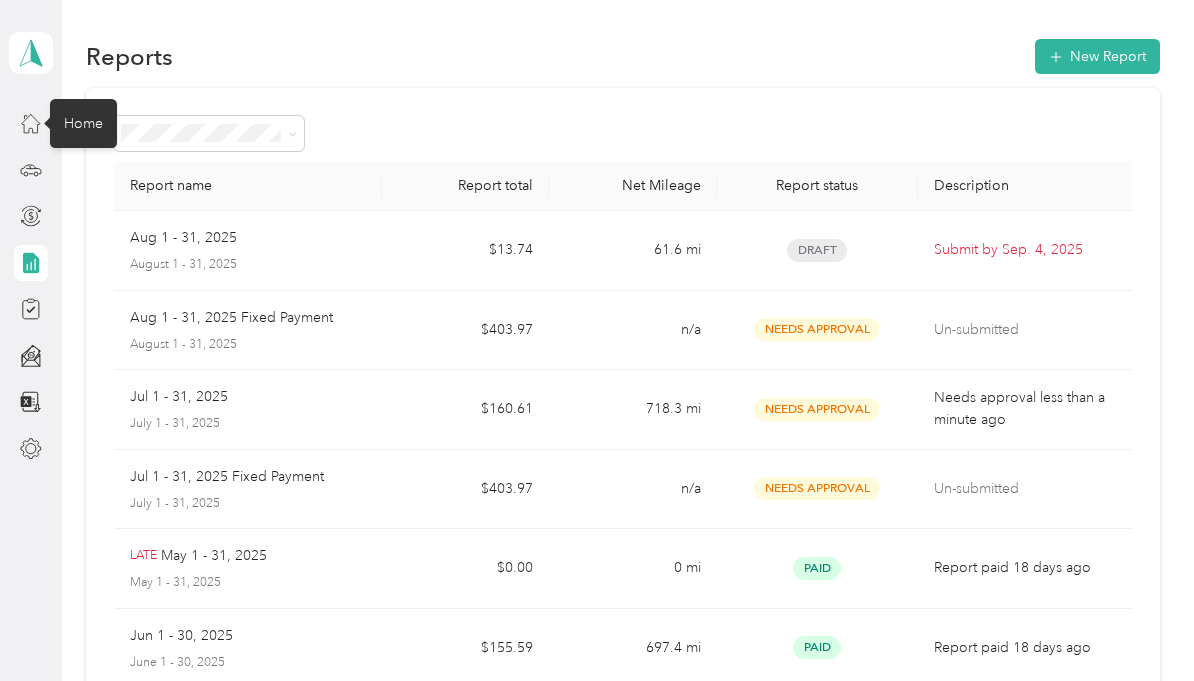 click 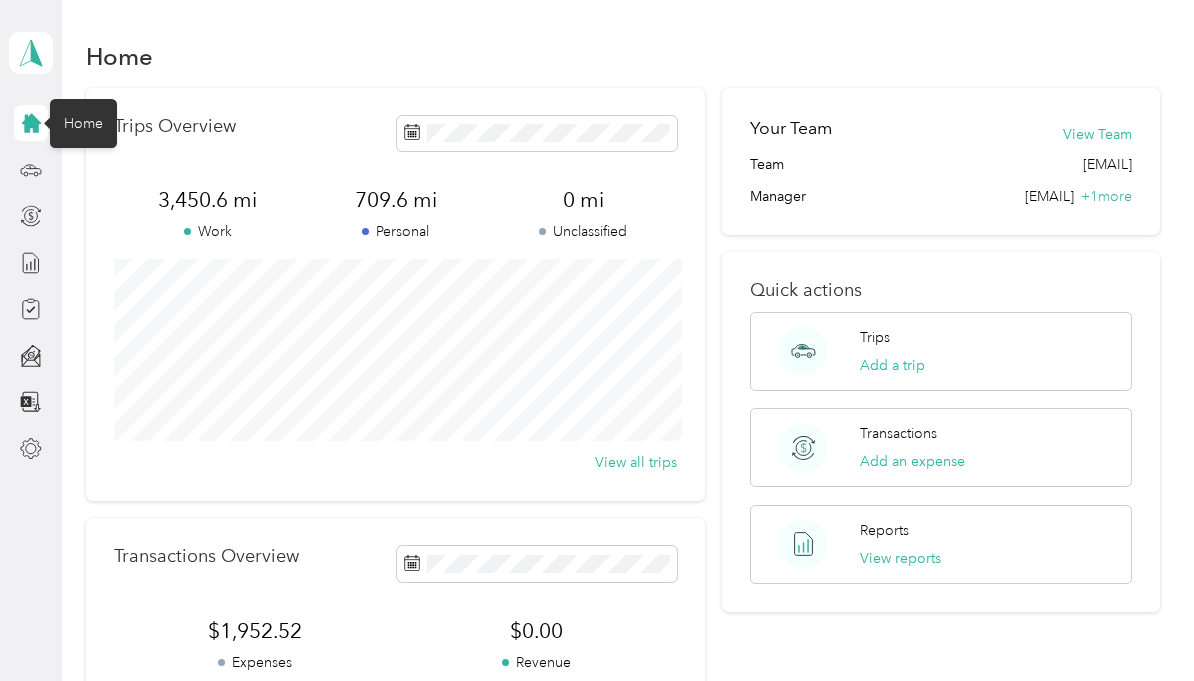 scroll, scrollTop: 0, scrollLeft: 0, axis: both 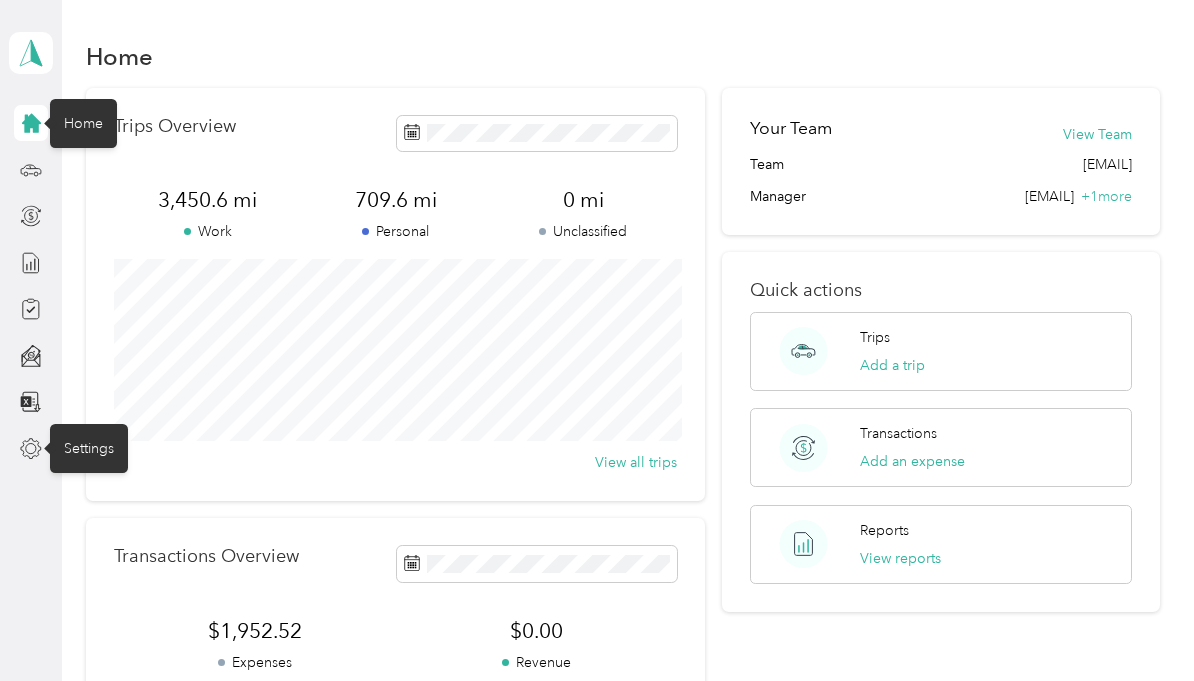 click 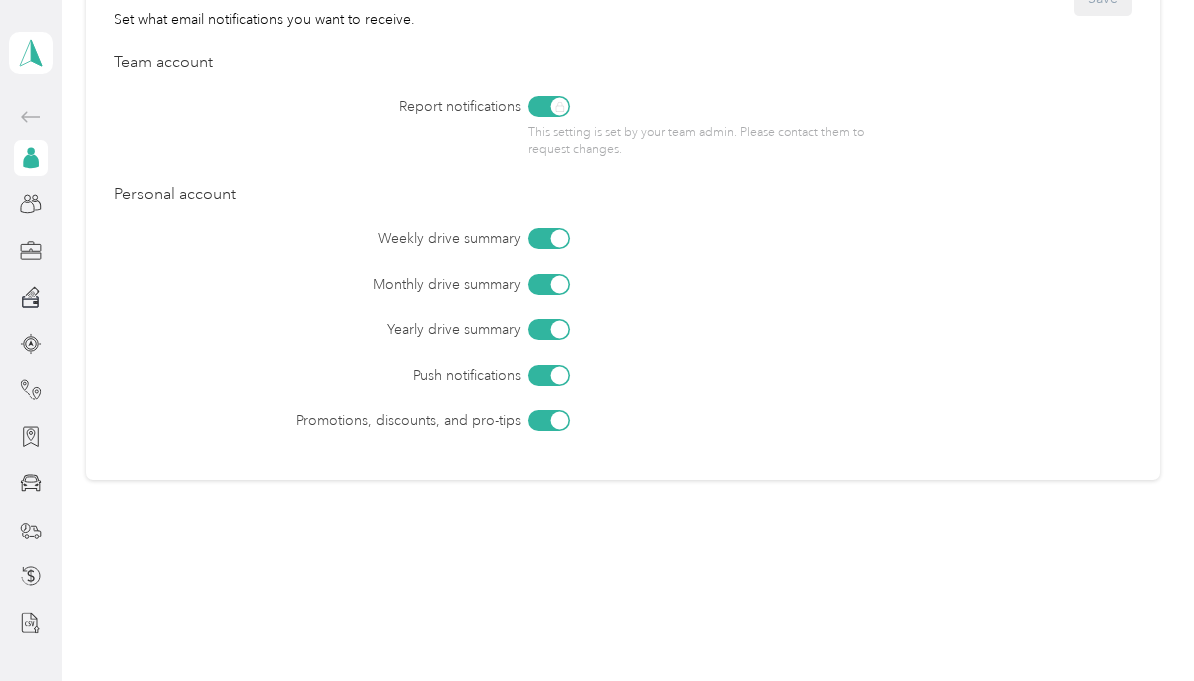 scroll, scrollTop: 907, scrollLeft: 0, axis: vertical 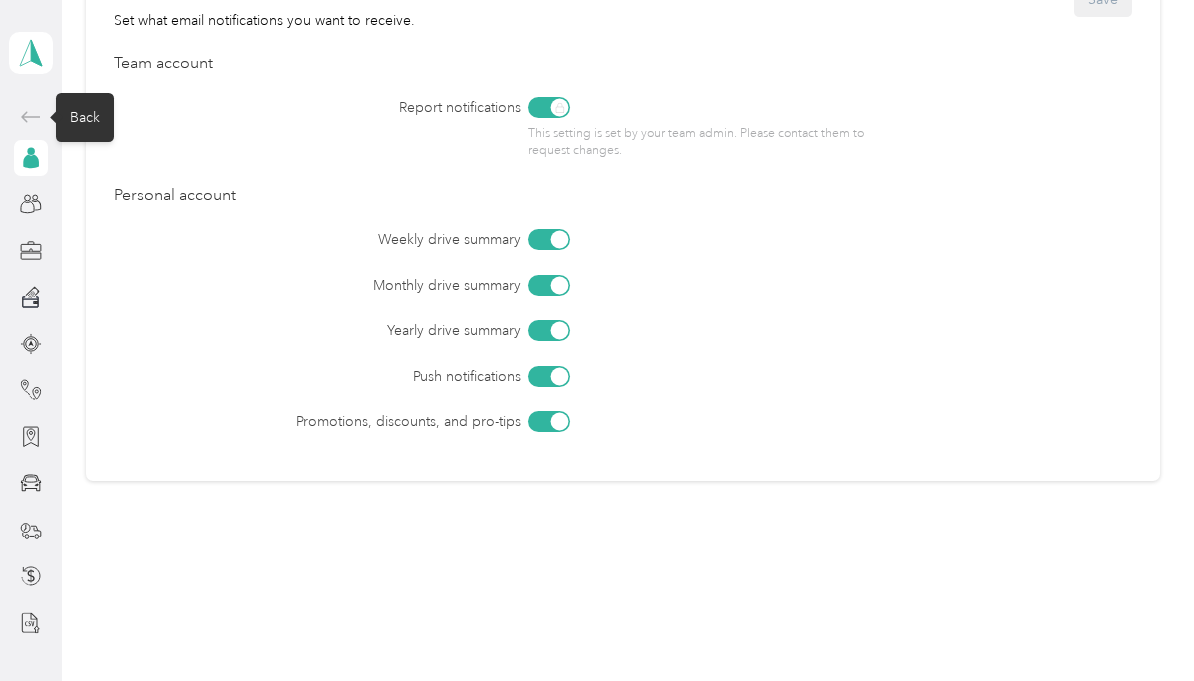 click on "Back" at bounding box center [85, 117] 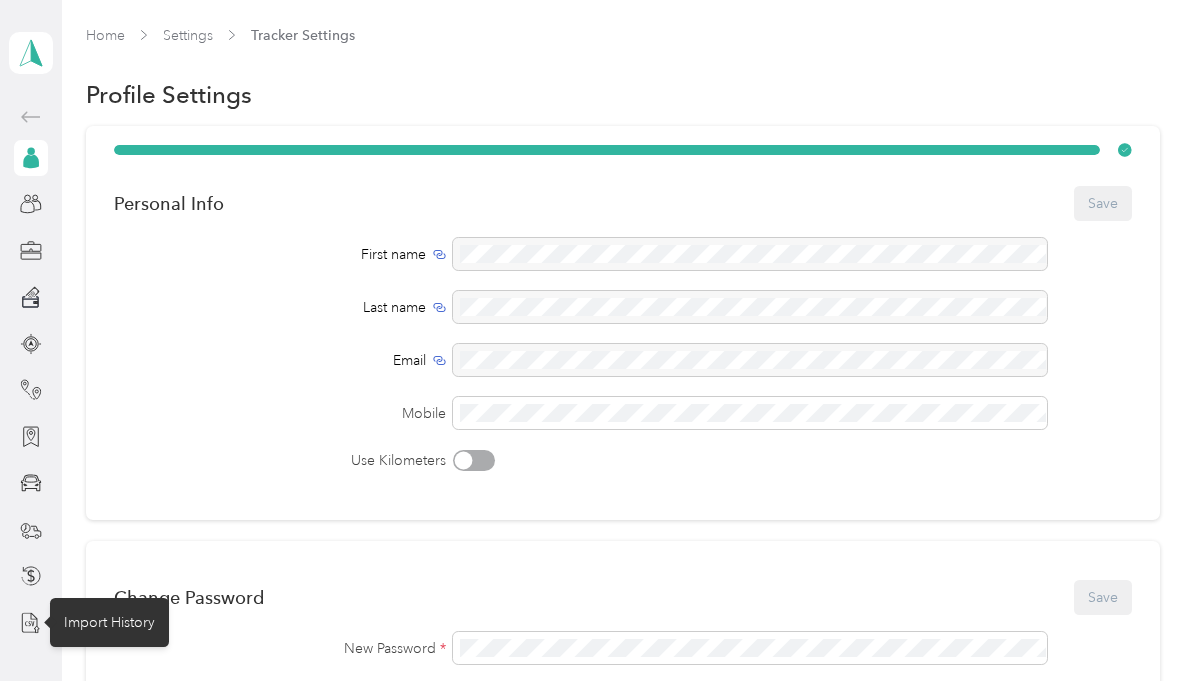scroll, scrollTop: 0, scrollLeft: 0, axis: both 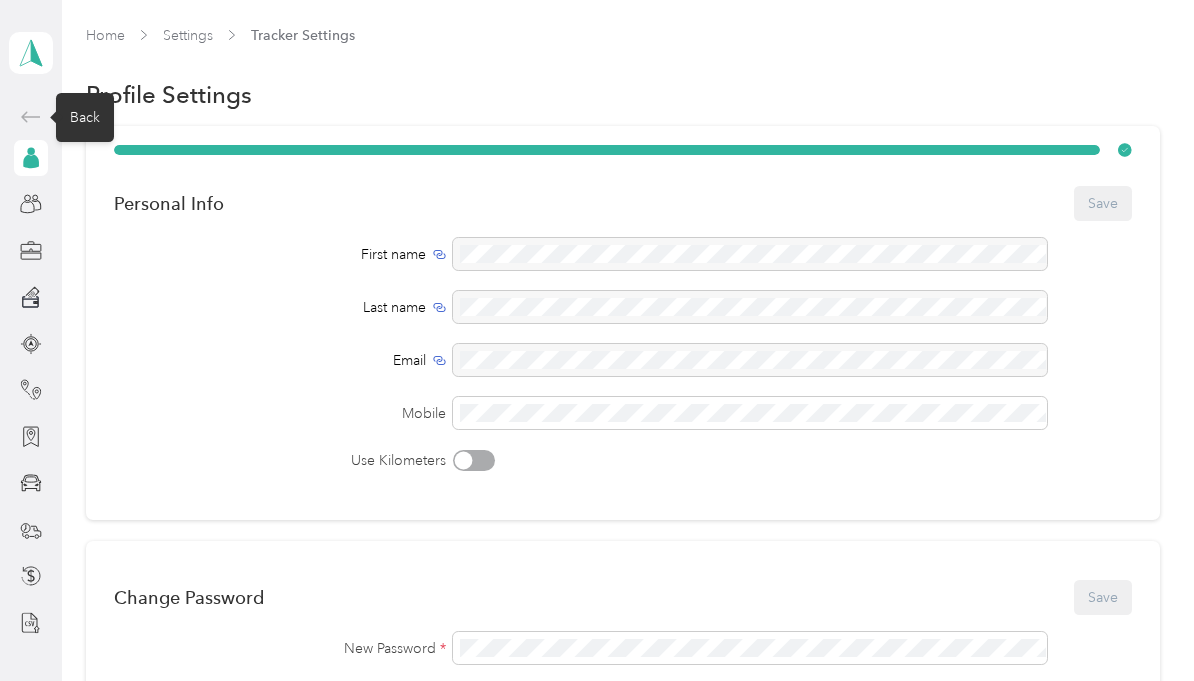 click 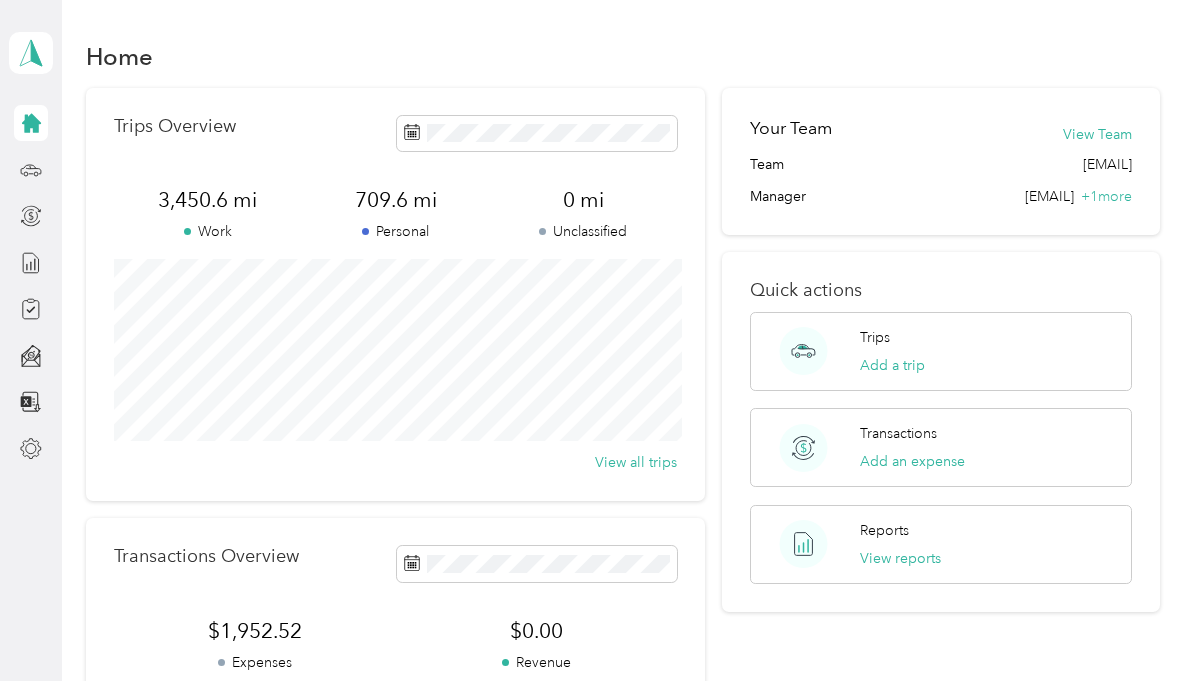 scroll, scrollTop: 0, scrollLeft: 0, axis: both 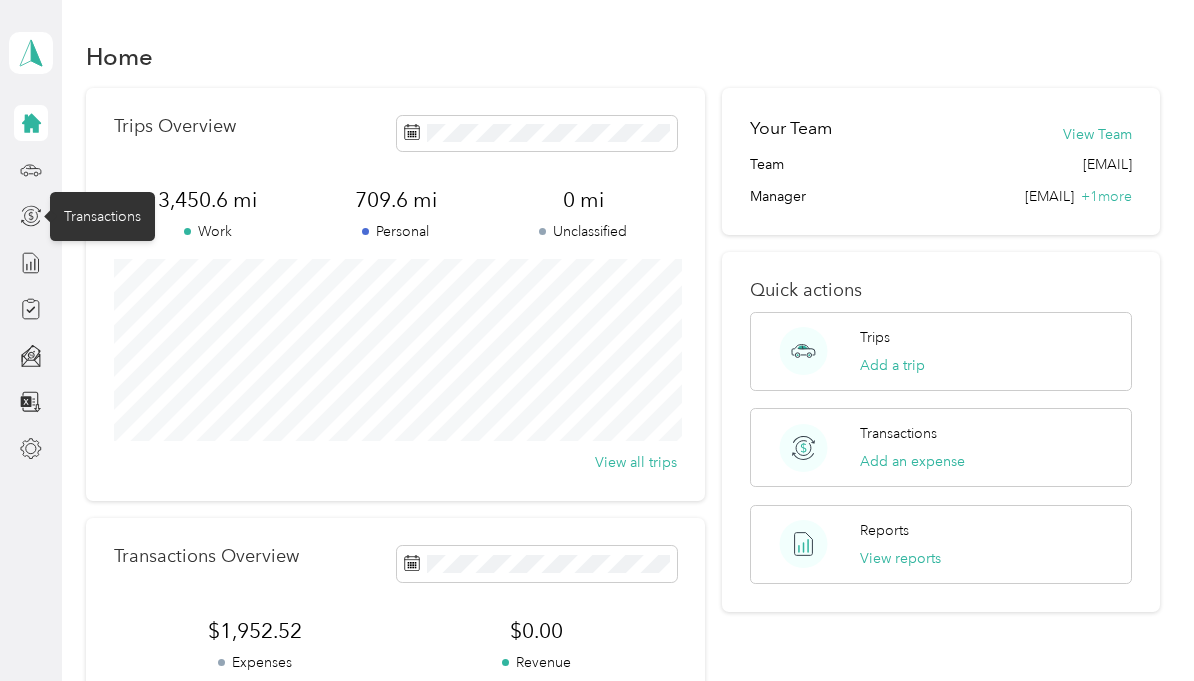 click 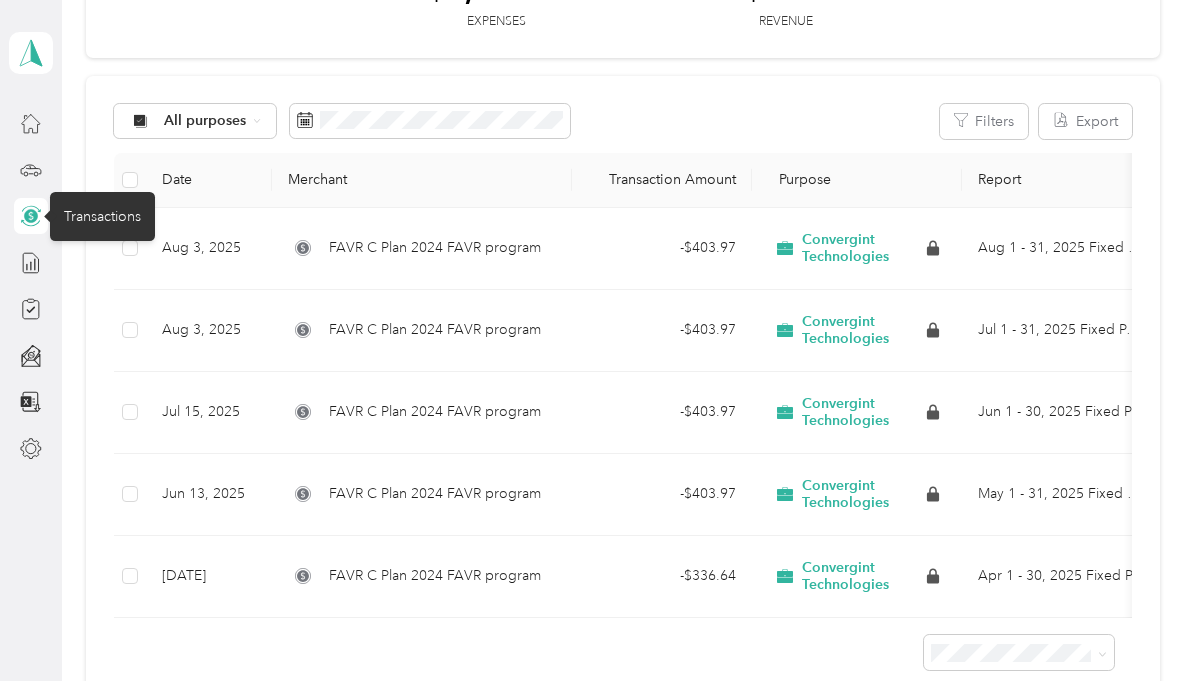 scroll, scrollTop: 134, scrollLeft: 0, axis: vertical 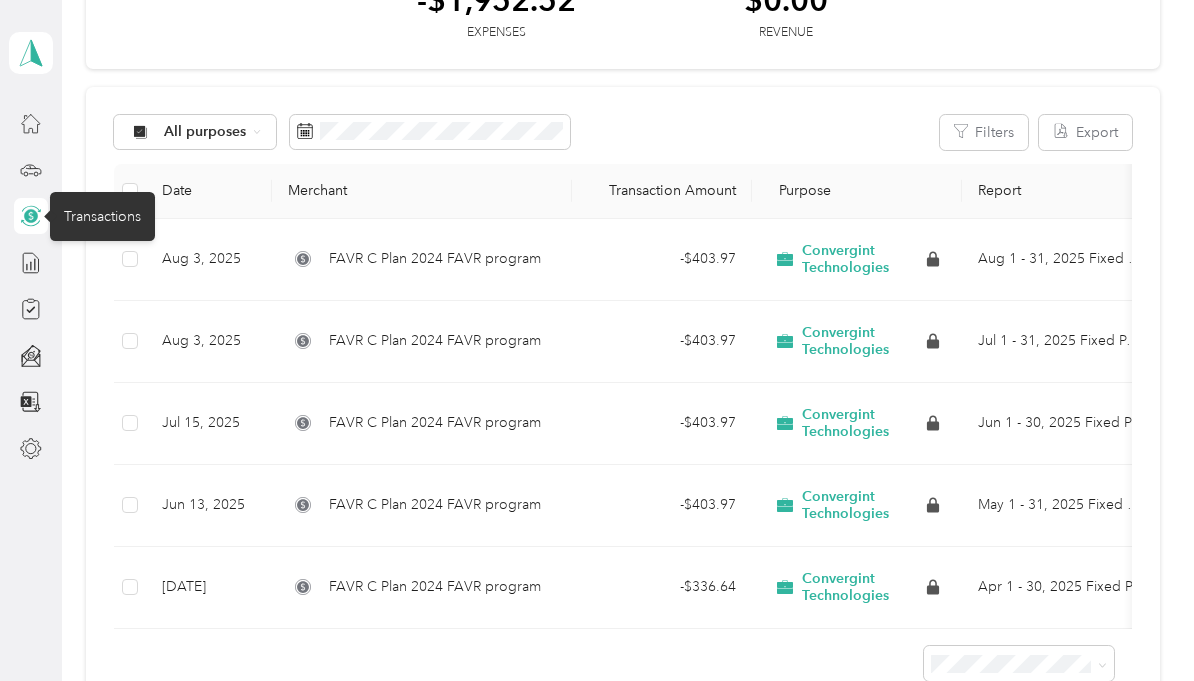 click on "Jun 1 - 30, 2025 Fixed Payment" at bounding box center [1062, 424] 